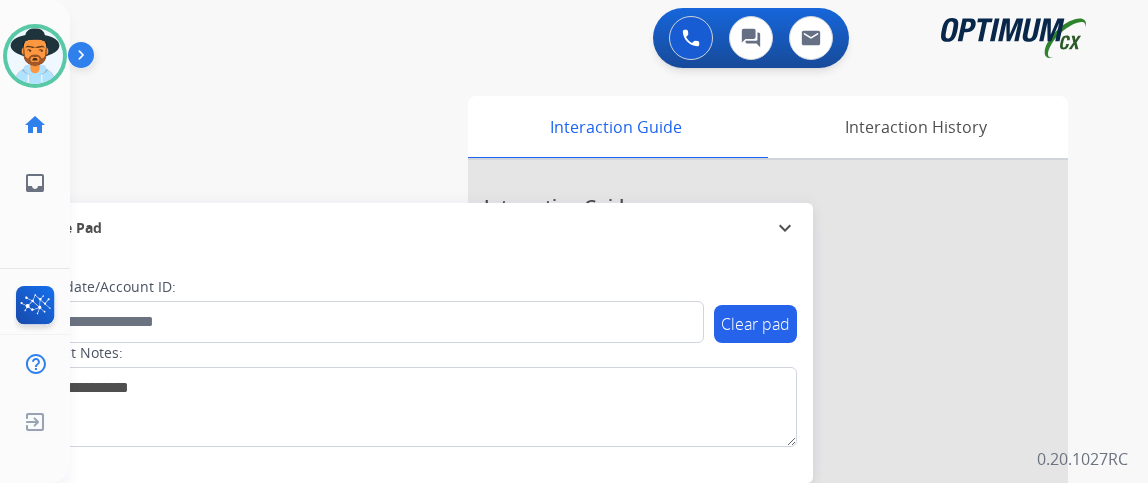 scroll, scrollTop: 0, scrollLeft: 0, axis: both 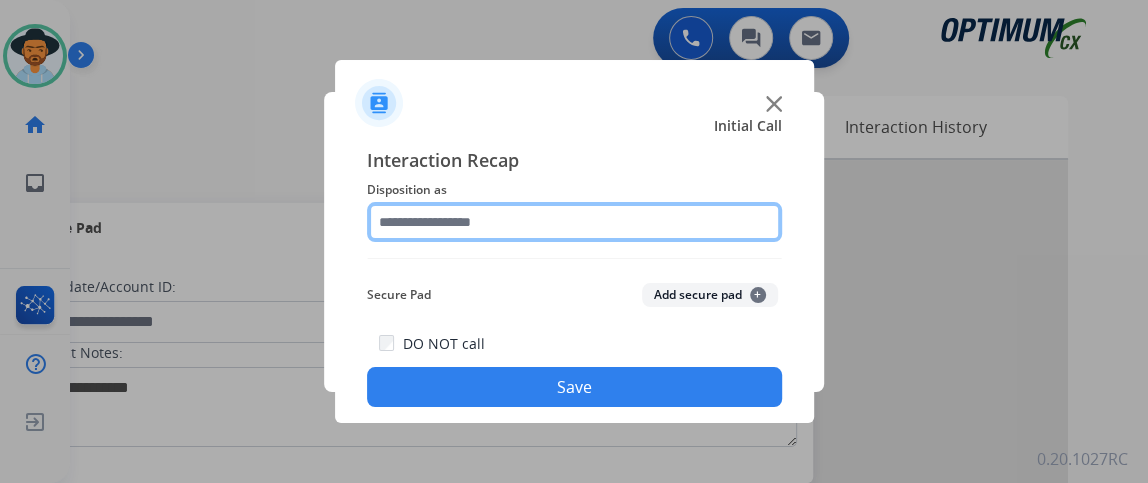 click 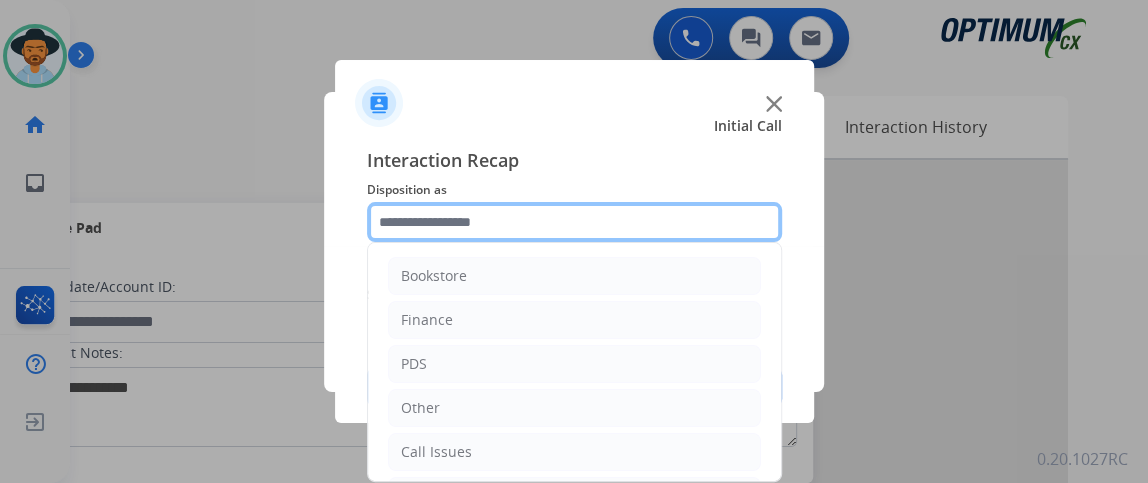 scroll, scrollTop: 131, scrollLeft: 0, axis: vertical 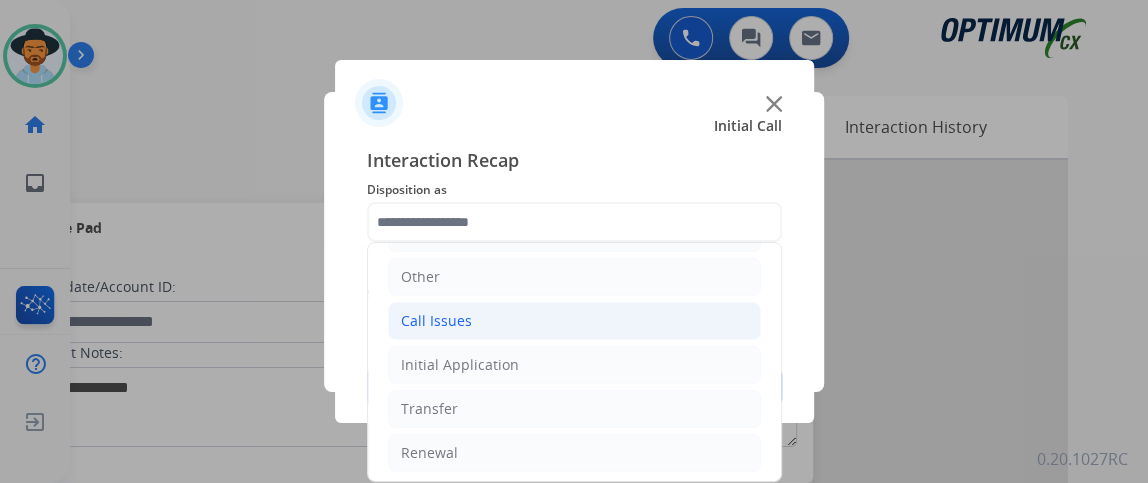 click on "Call Issues" 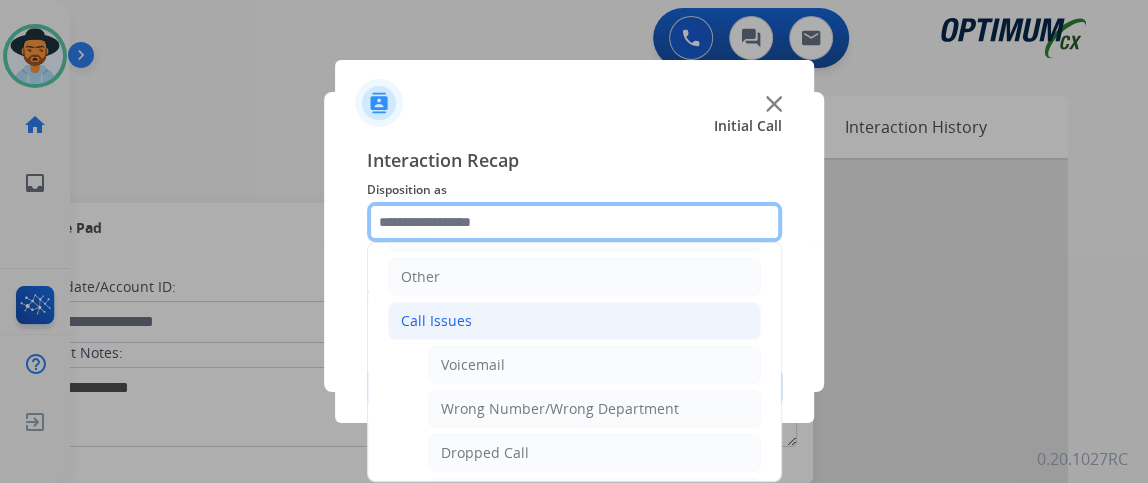 scroll, scrollTop: 313, scrollLeft: 0, axis: vertical 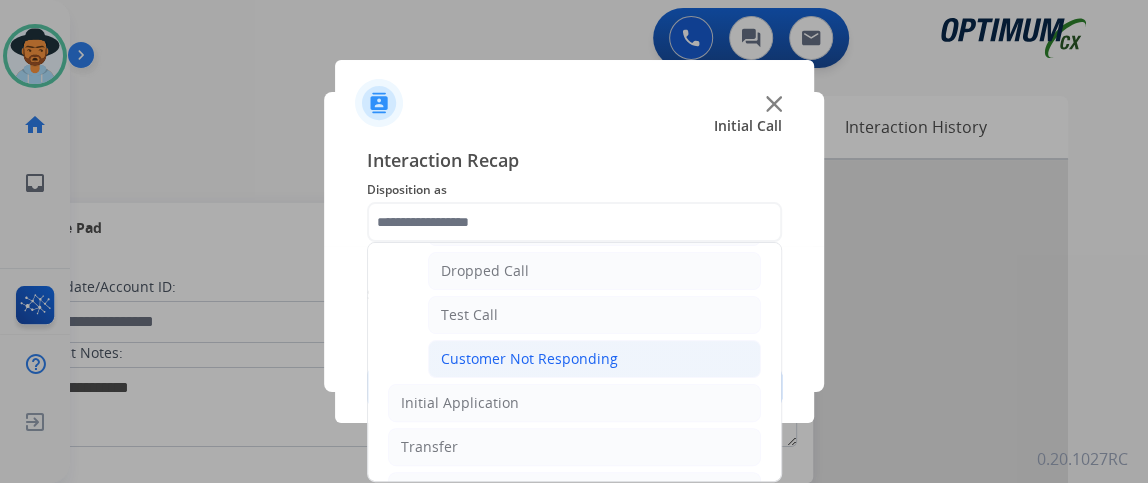 click on "Customer Not Responding" 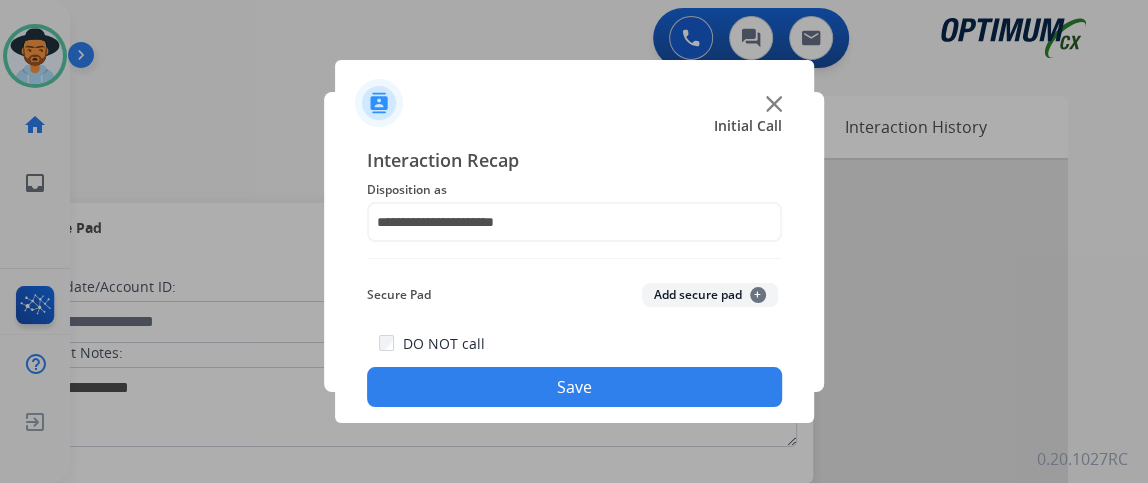 click on "Save" 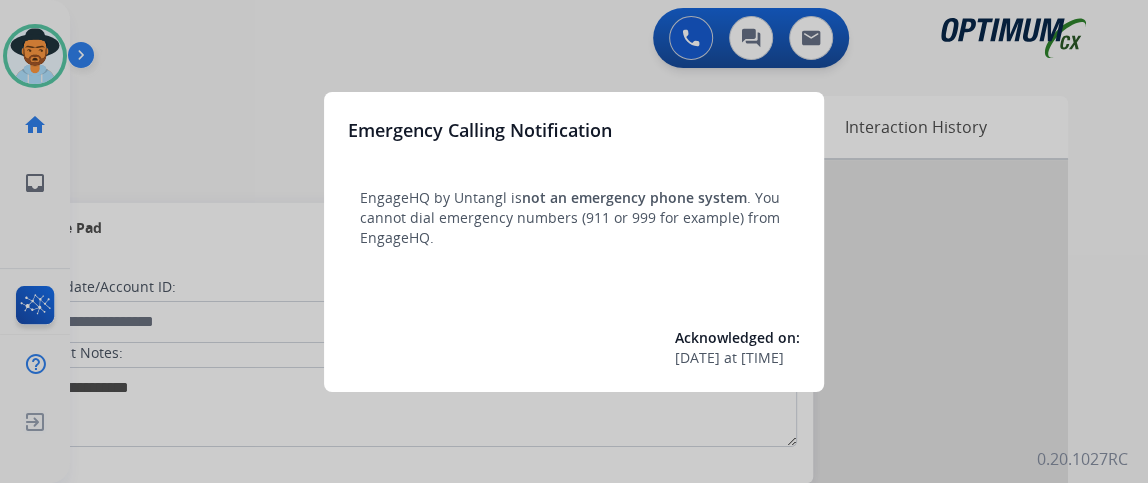 click on "Emergency Calling Notification  EngageHQ by Untangl is  not an emergency phone system . You cannot dial emergency numbers (911 or 999 for example) from EngageHQ.  Acknowledged on: 10/11/2023  at  7:39am" at bounding box center (574, 242) 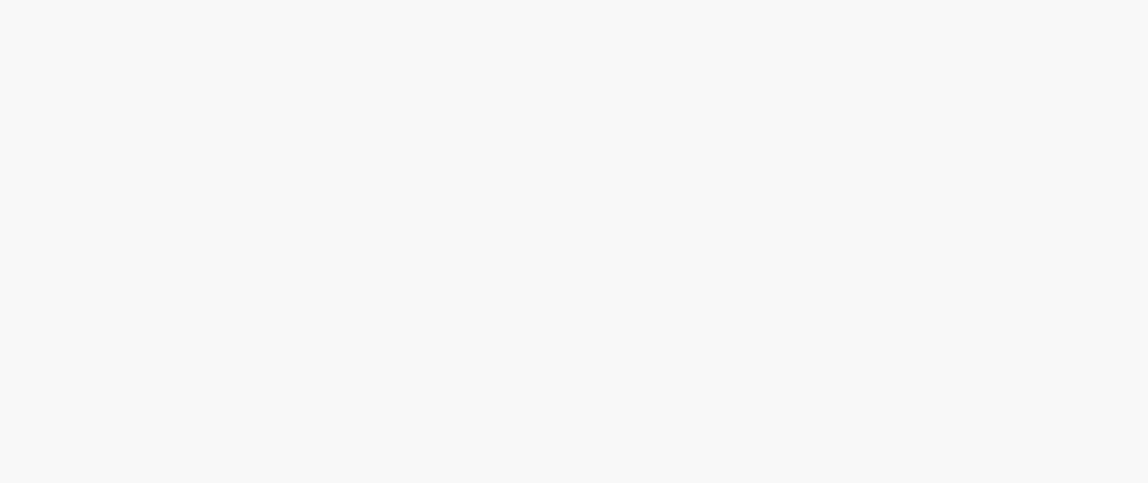 scroll, scrollTop: 0, scrollLeft: 0, axis: both 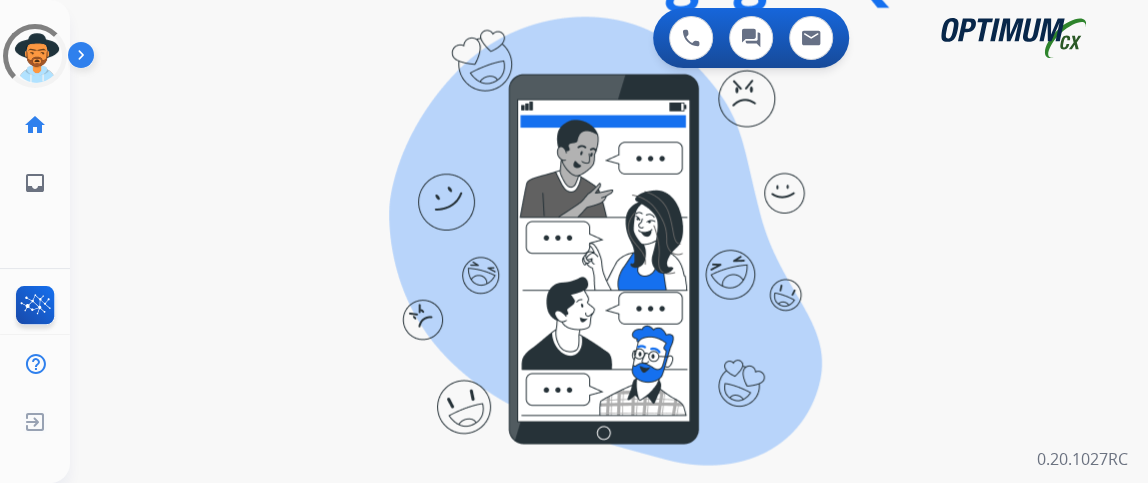 click on "swap_horiz Break voice bridge close_fullscreen Connect 3-Way Call merge_type Separate 3-Way Call  Interaction Guide   Interaction History  Interaction Guide arrow_drop_up  Welcome to EngageHQ   Internal Queue Transfer: How To  Secure Pad expand_more Clear pad Candidate/Account ID: Contact Notes:" at bounding box center (585, 120) 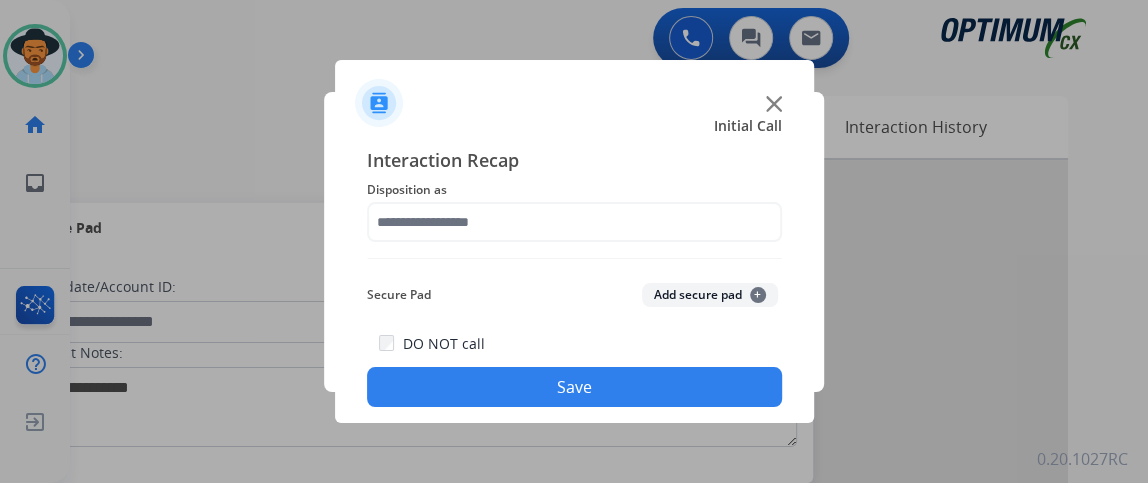 click 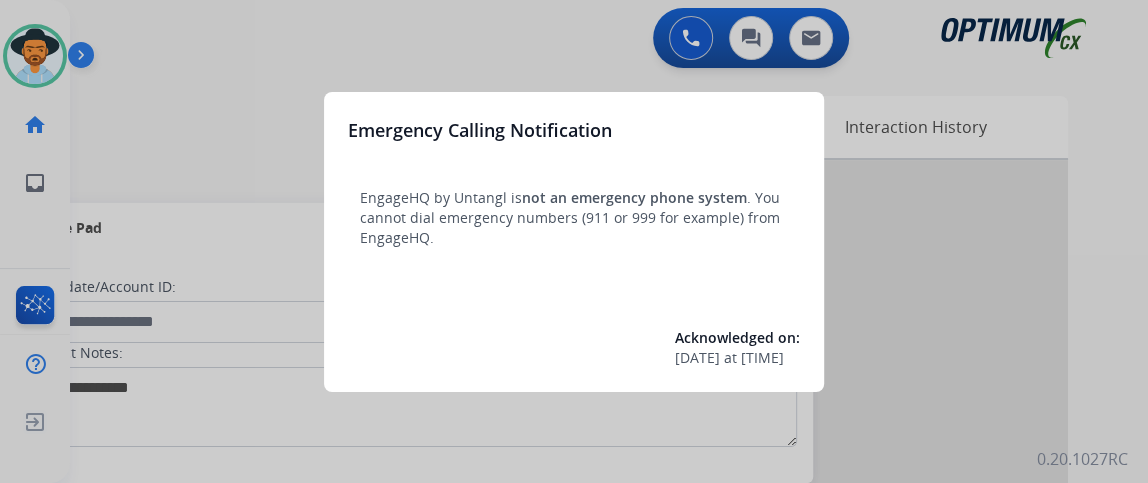 click at bounding box center [574, 241] 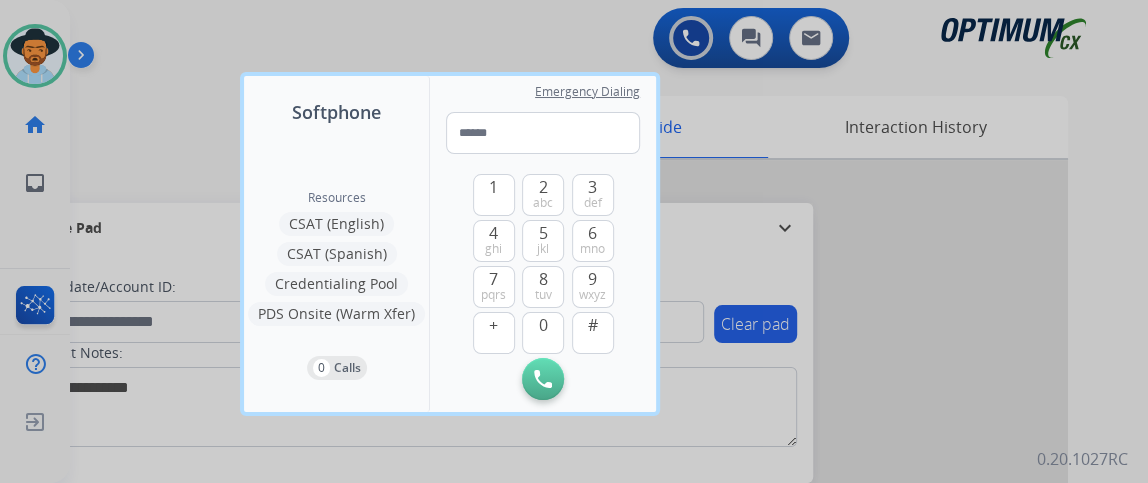 click at bounding box center (574, 241) 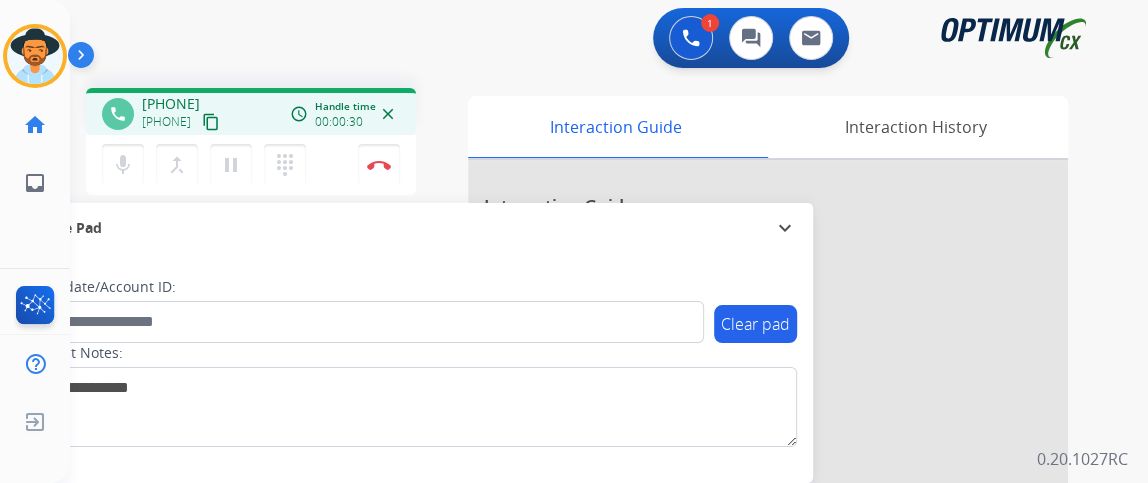 click on "content_copy" at bounding box center [211, 122] 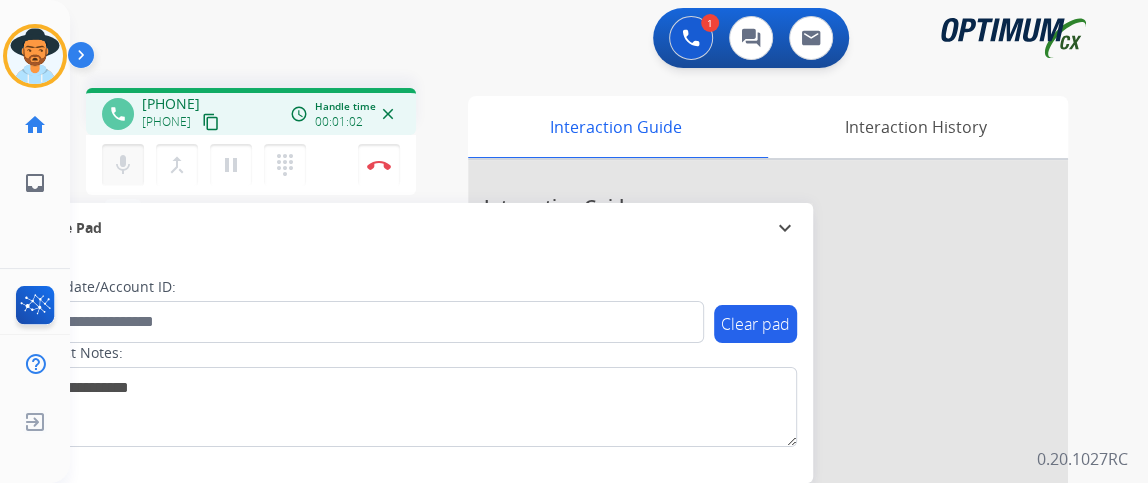 click on "mic" at bounding box center (123, 165) 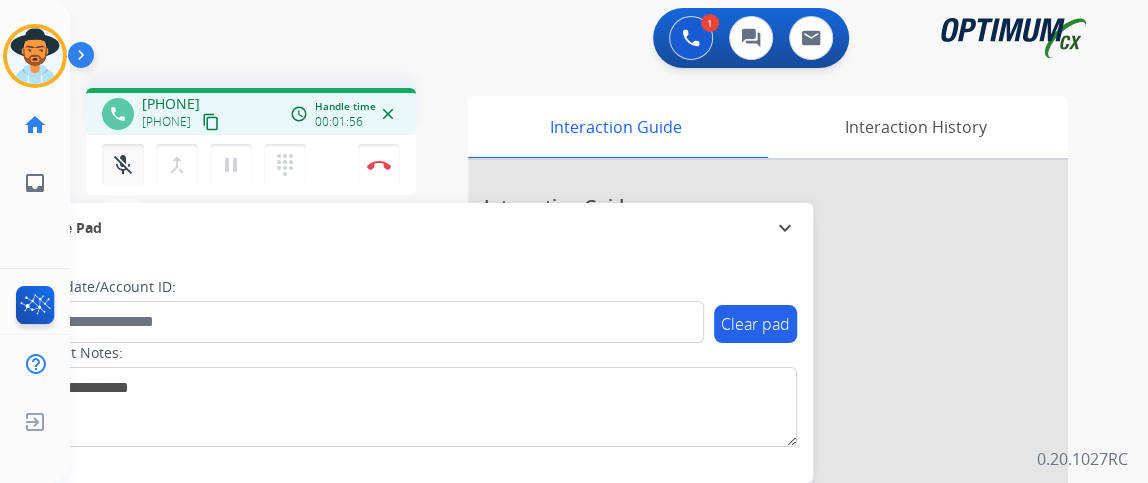 click on "mic_off" at bounding box center [123, 165] 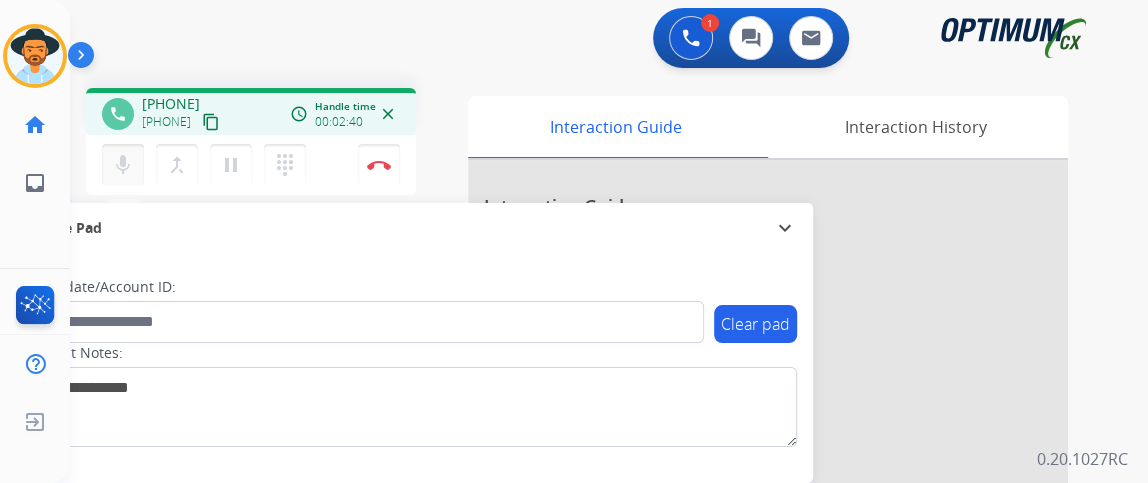 click on "mic" at bounding box center [123, 165] 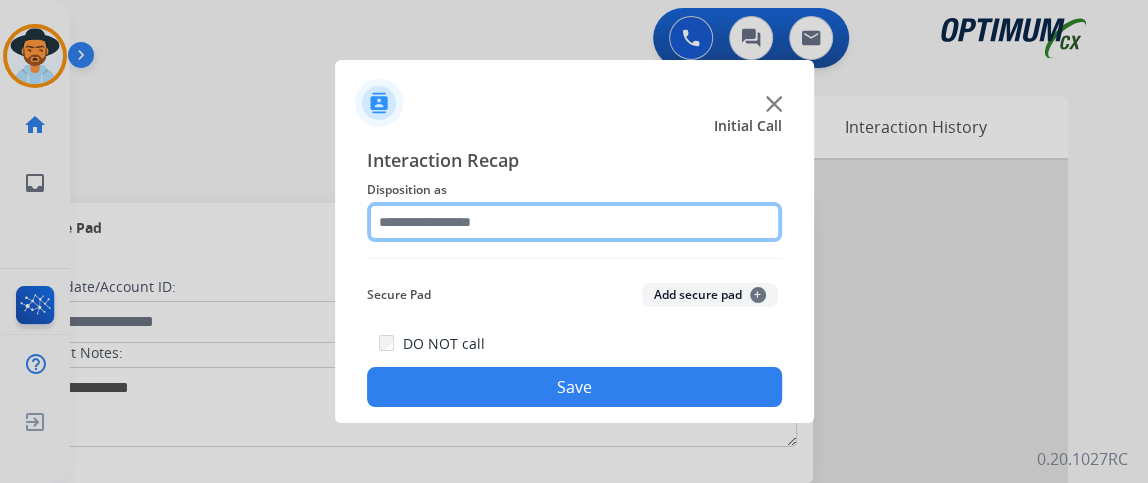 click 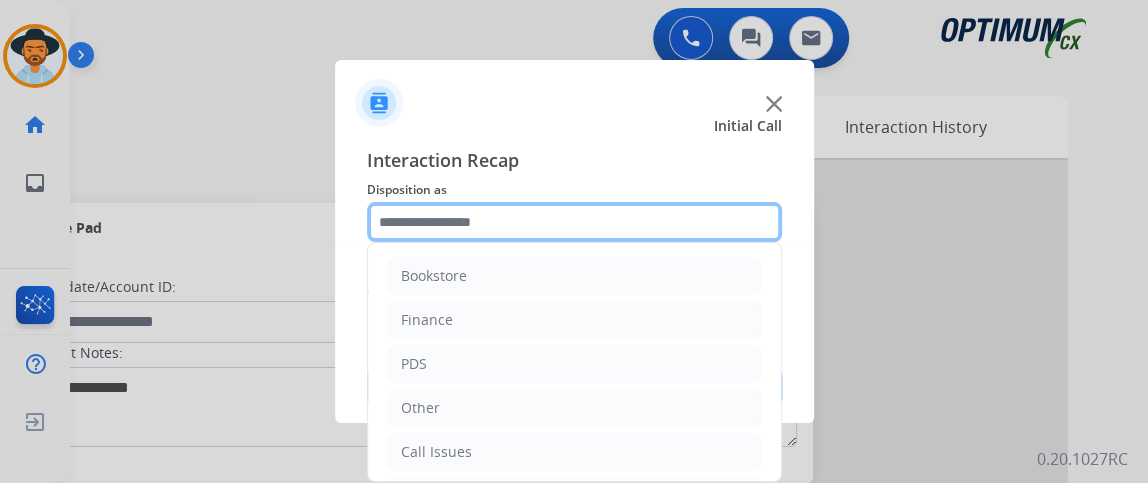 scroll, scrollTop: 131, scrollLeft: 0, axis: vertical 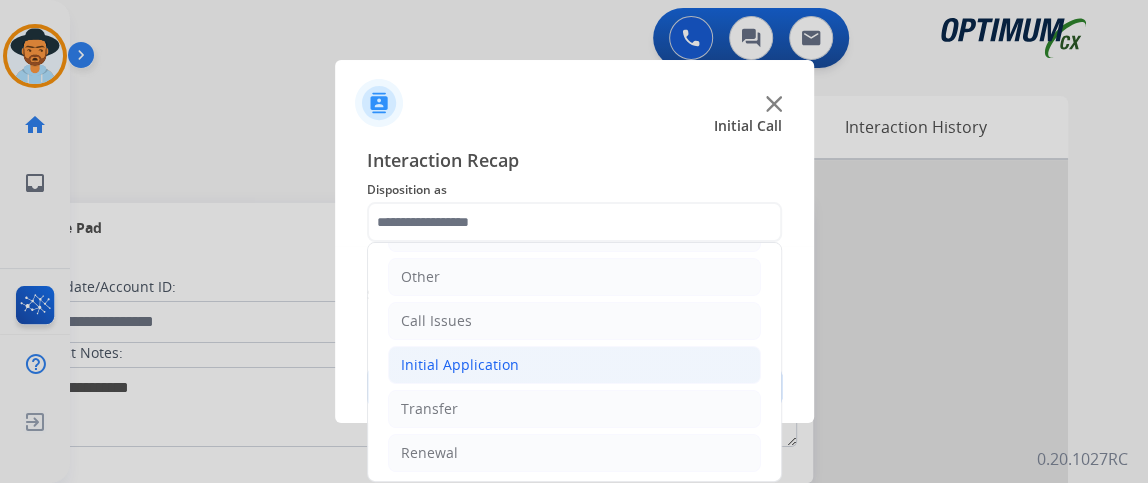 click on "Initial Application" 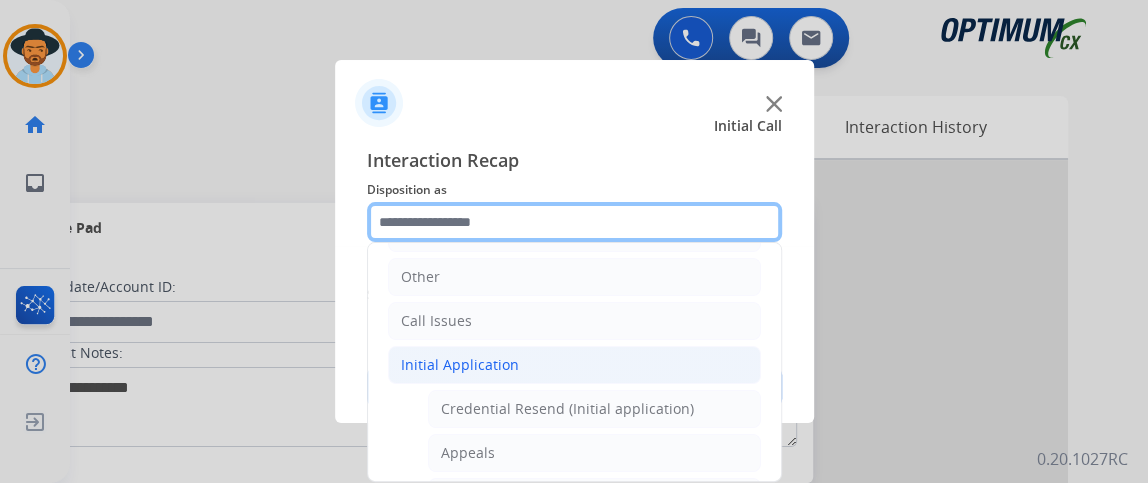 scroll, scrollTop: 292, scrollLeft: 0, axis: vertical 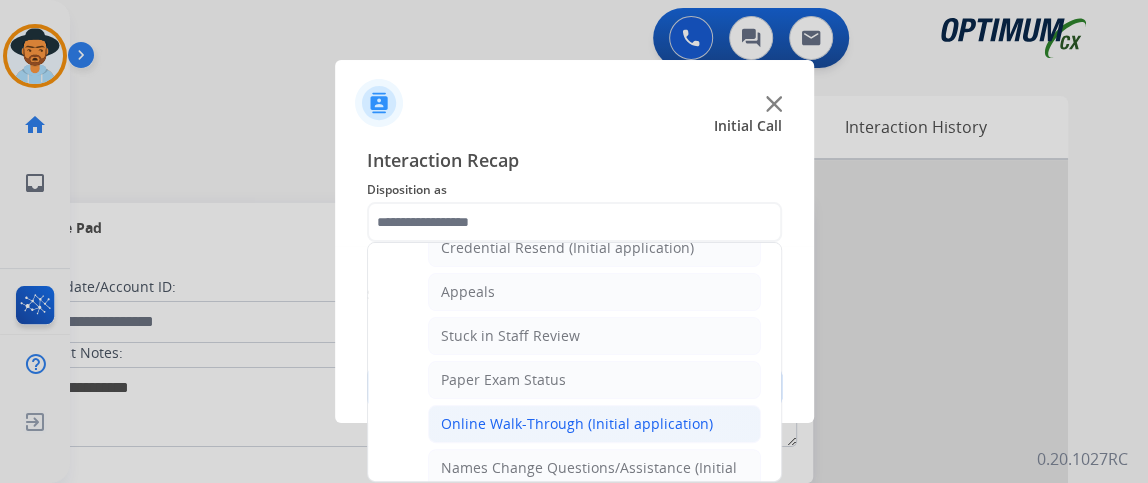 click on "Online Walk-Through (Initial application)" 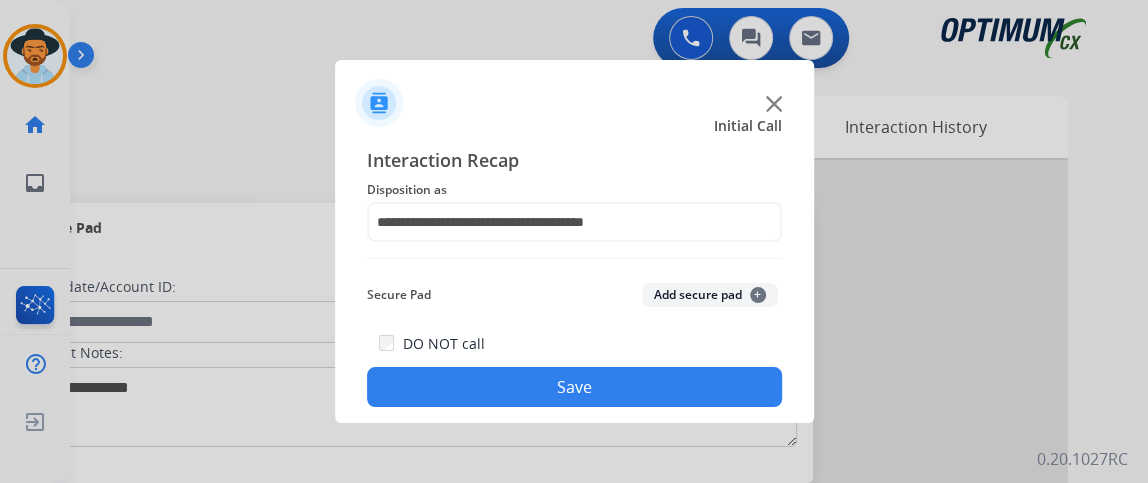 click on "Save" 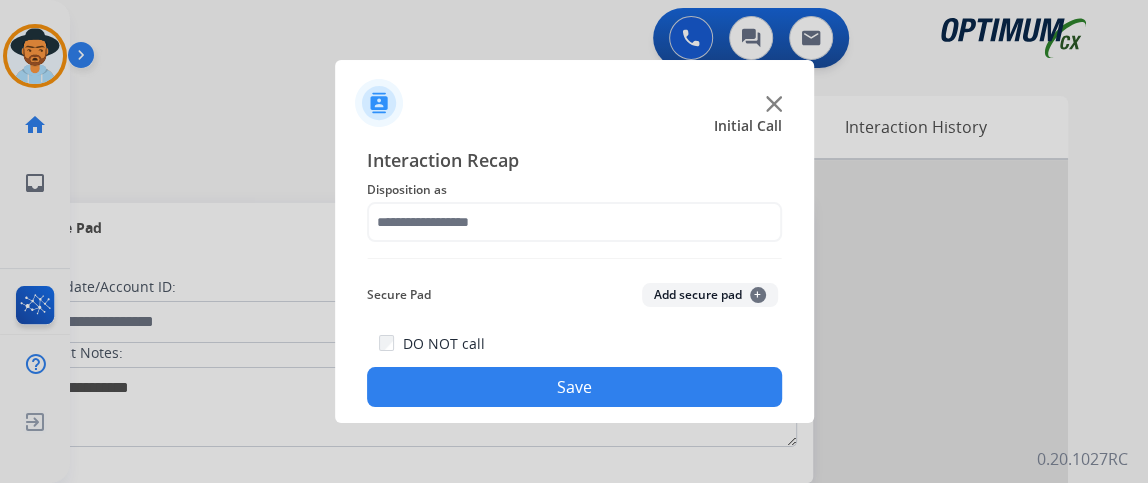 click on "Disposition as" 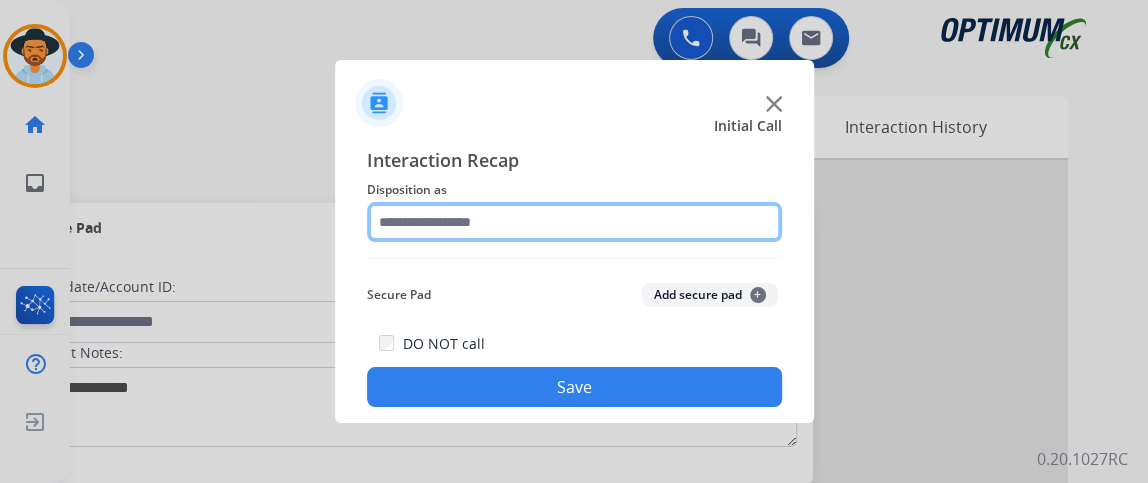 click 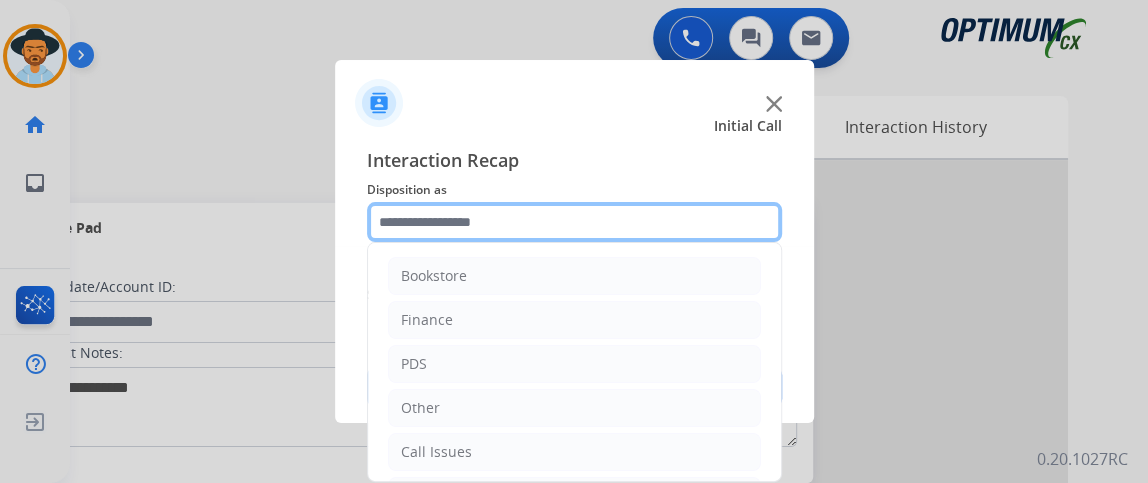 scroll, scrollTop: 131, scrollLeft: 0, axis: vertical 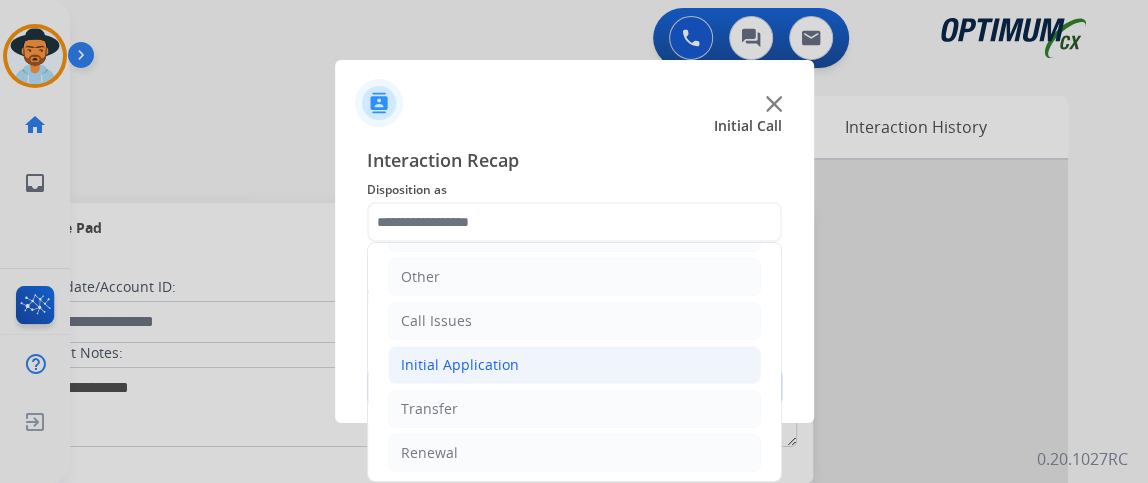 click on "Initial Application" 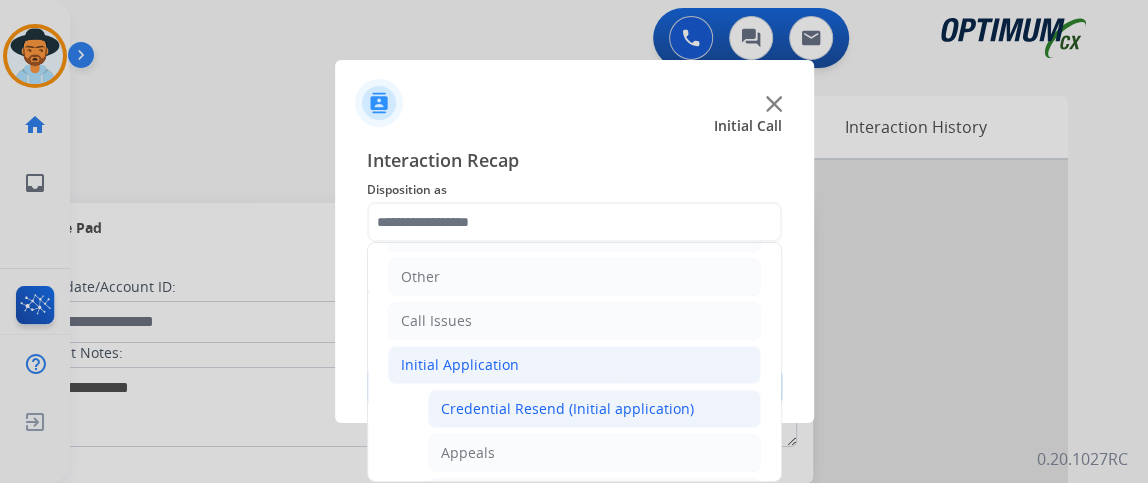 click on "Credential Resend (Initial application)" 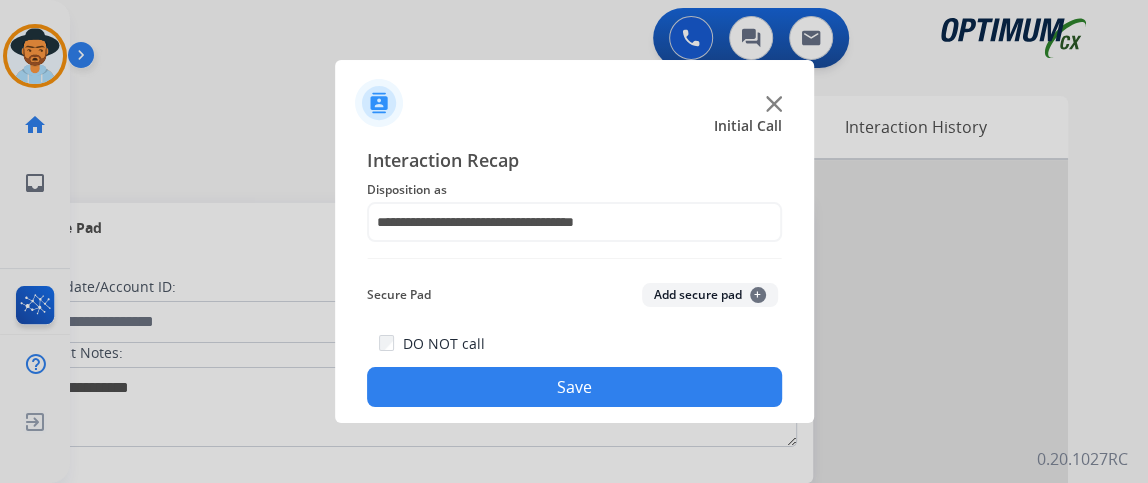 click on "Save" 